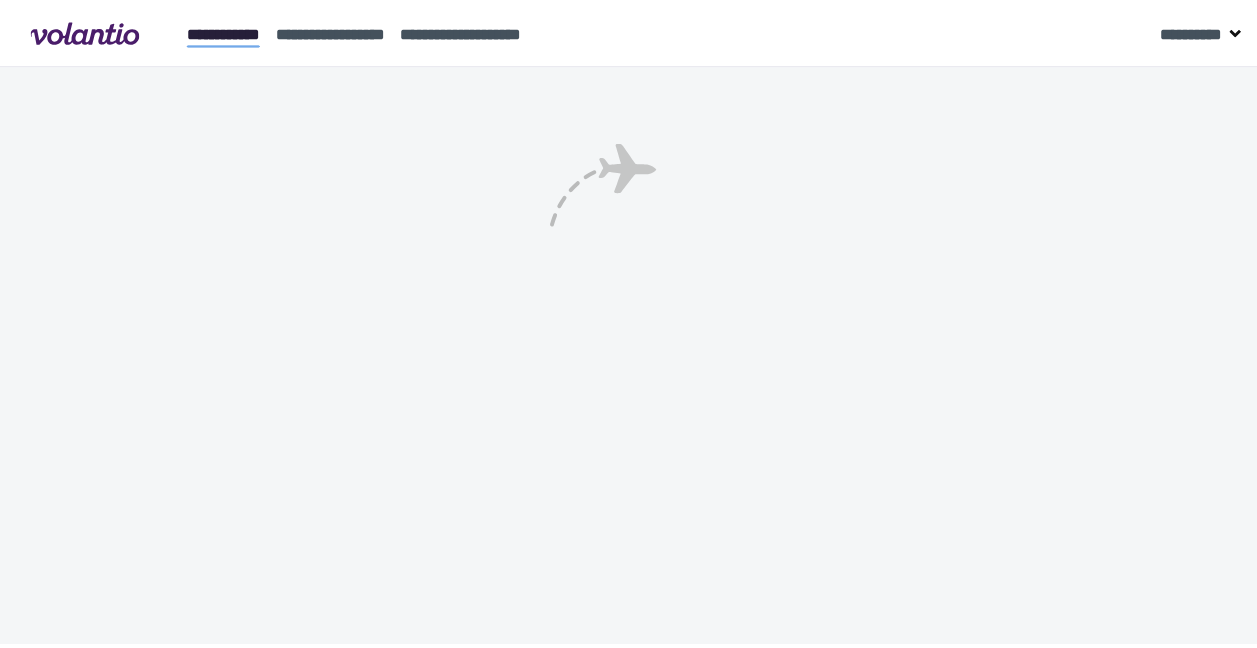 scroll, scrollTop: 0, scrollLeft: 0, axis: both 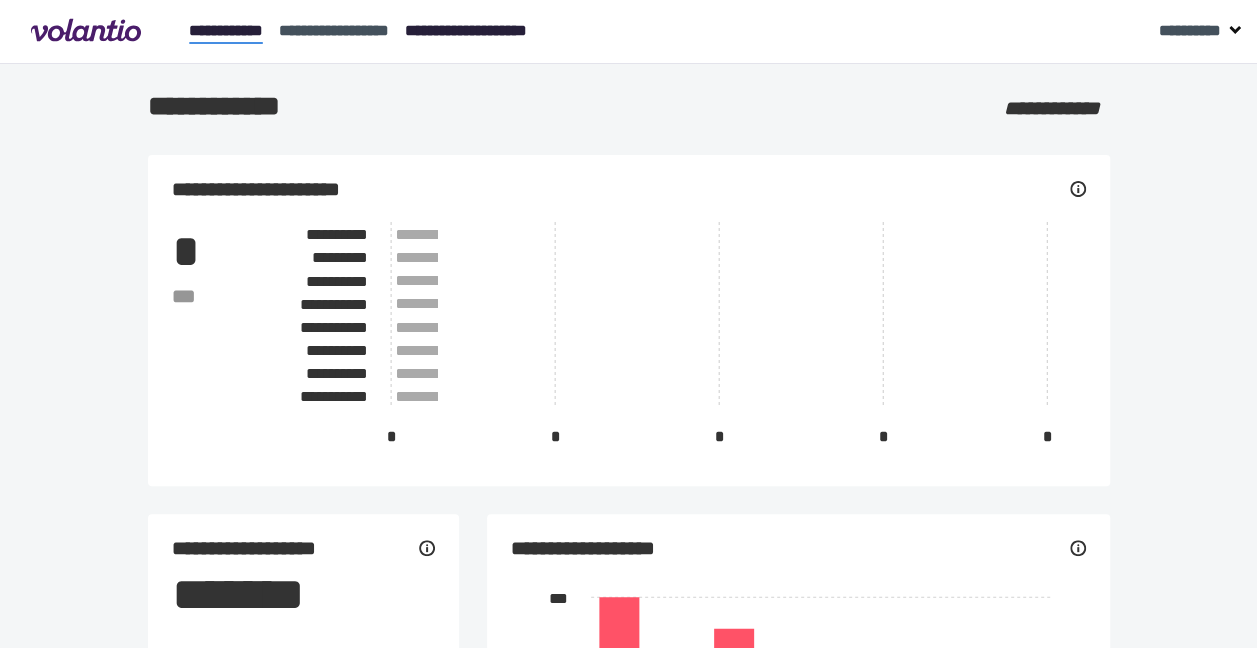 click on "**********" at bounding box center [466, 30] 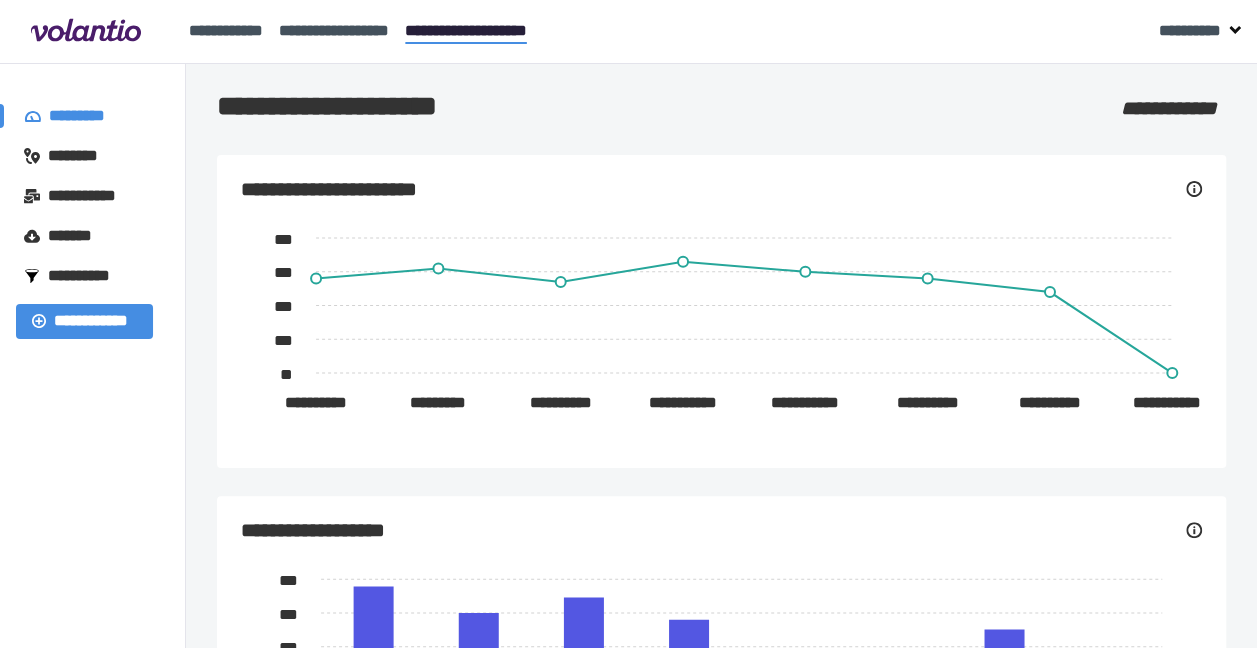 click on "********" at bounding box center [82, 156] 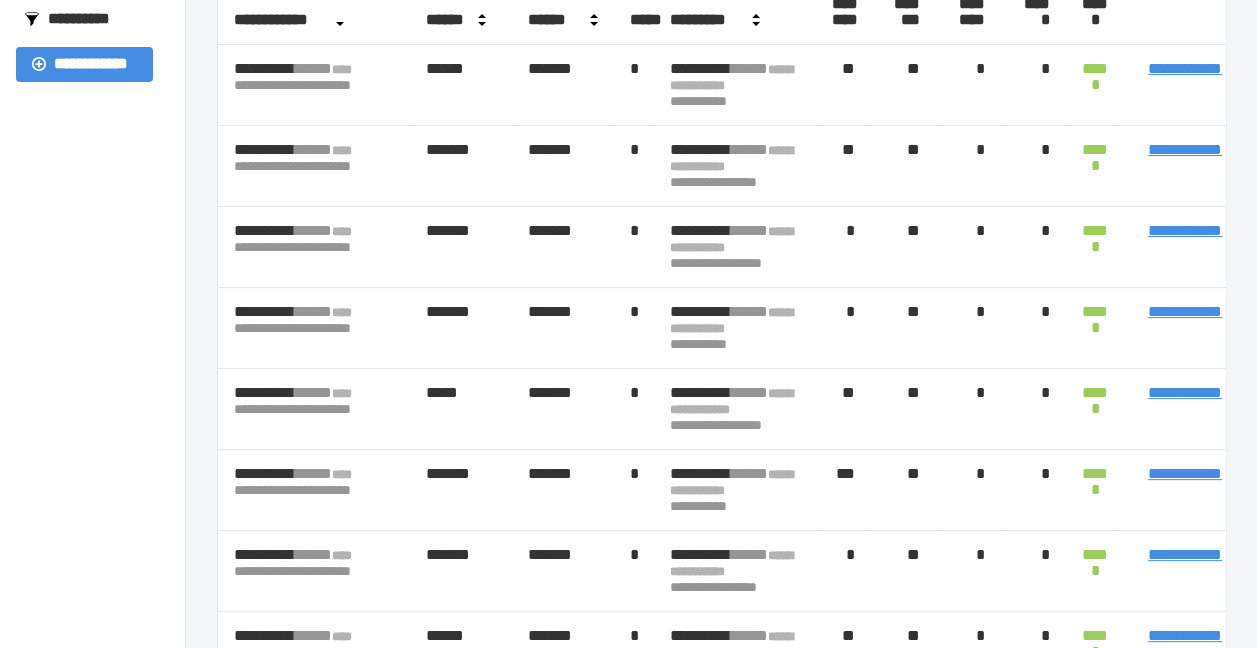 scroll, scrollTop: 258, scrollLeft: 0, axis: vertical 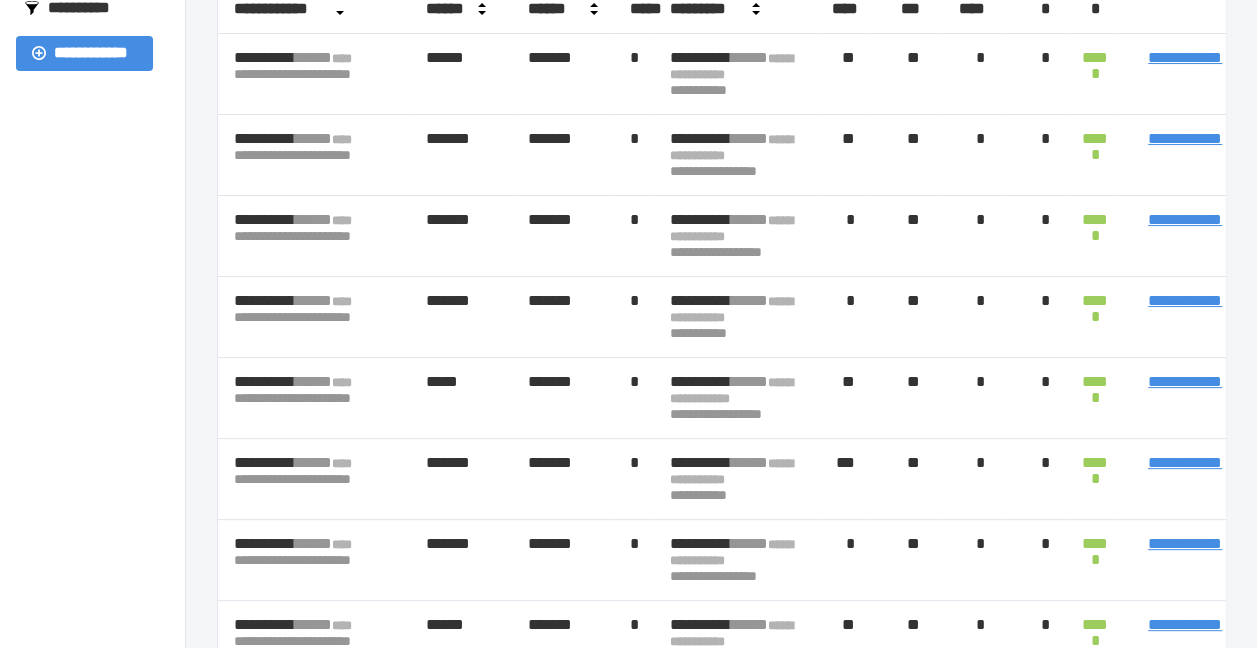 click on "*" at bounding box center (968, 560) 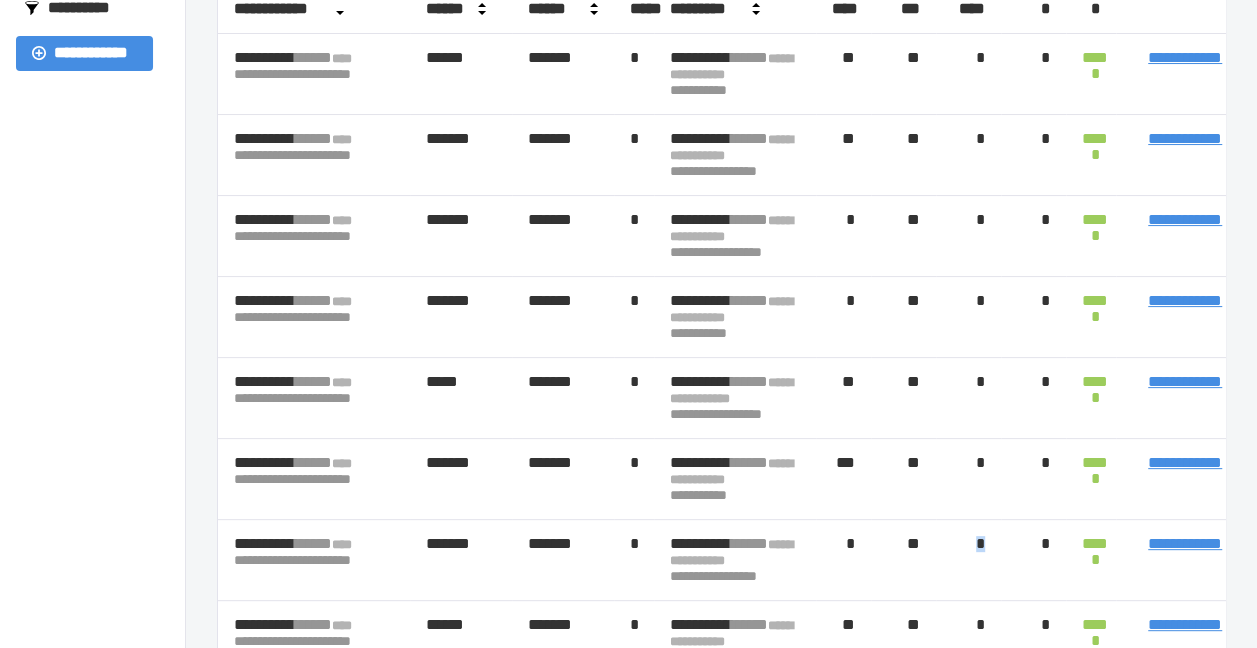 click on "*" at bounding box center [968, 560] 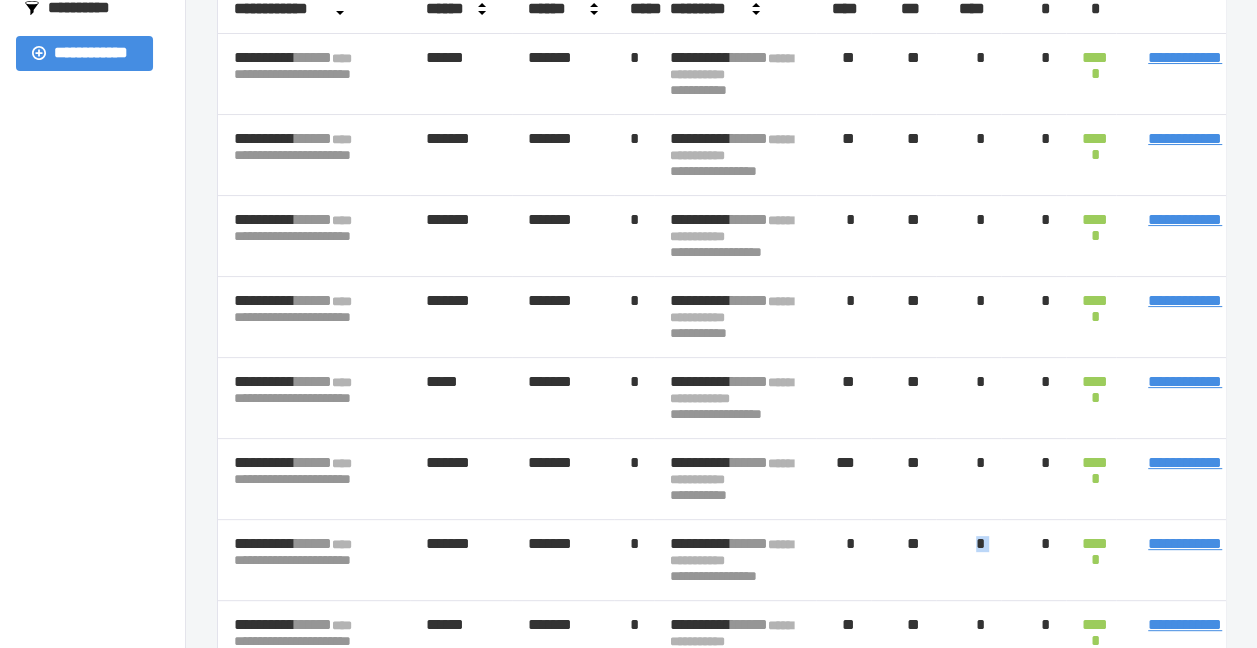 click on "*" at bounding box center (968, 560) 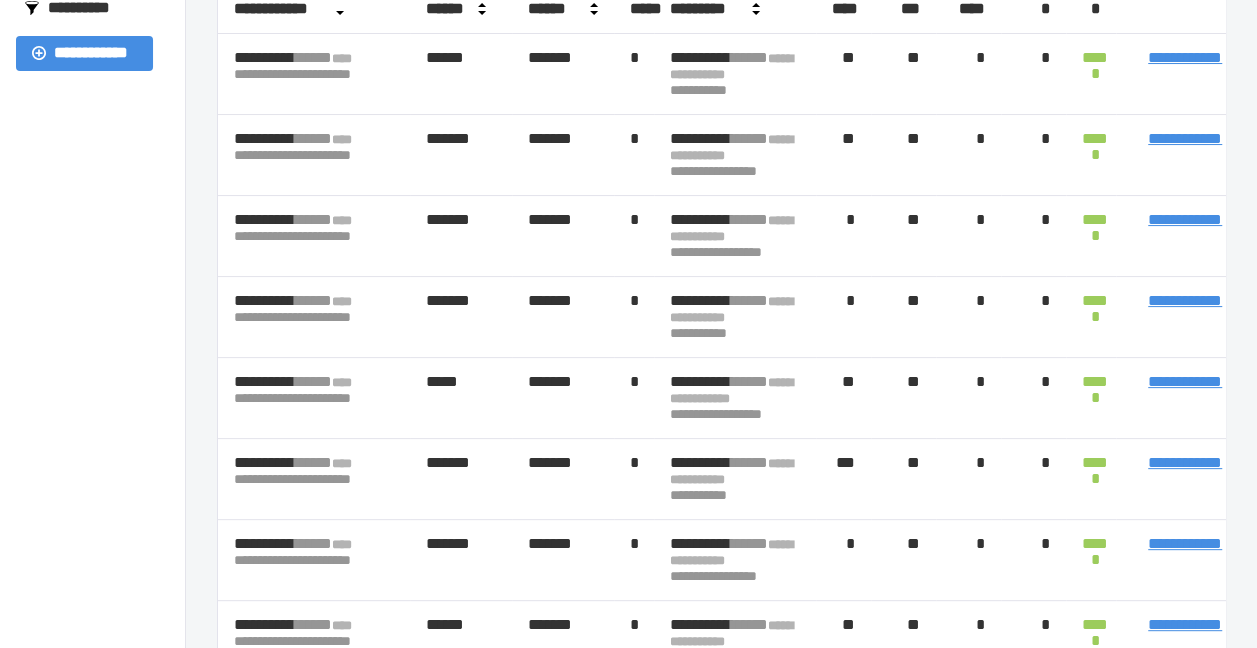 click on "**" at bounding box center [903, 560] 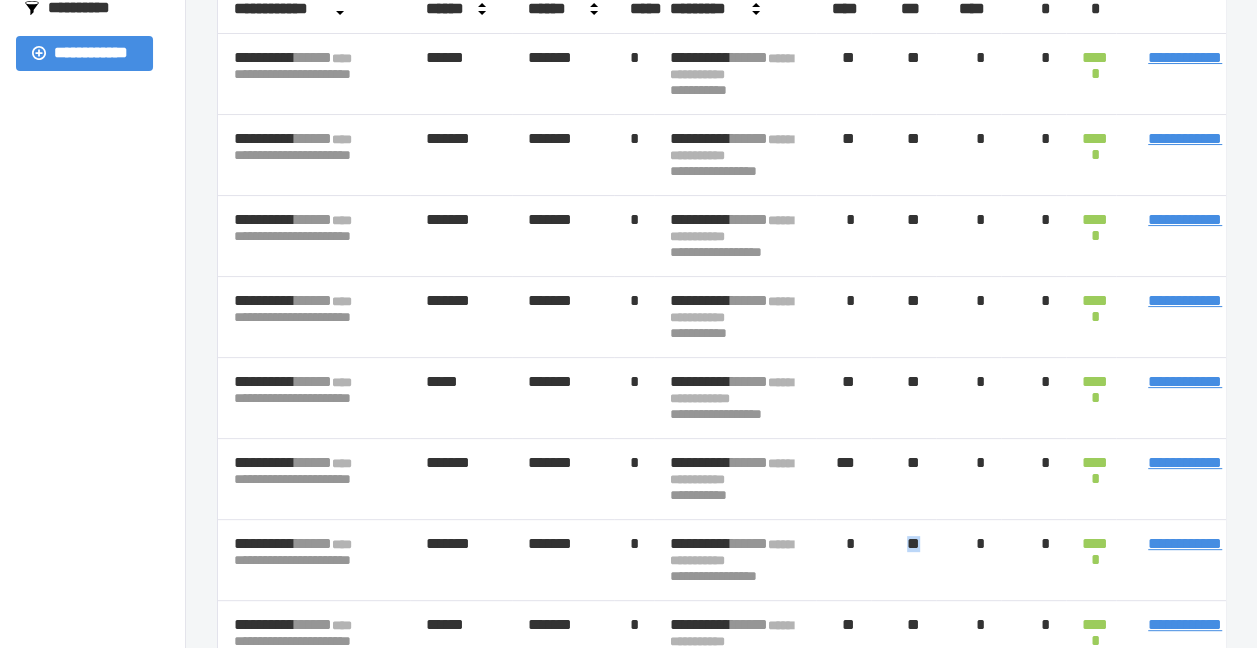 click on "**" at bounding box center [903, 560] 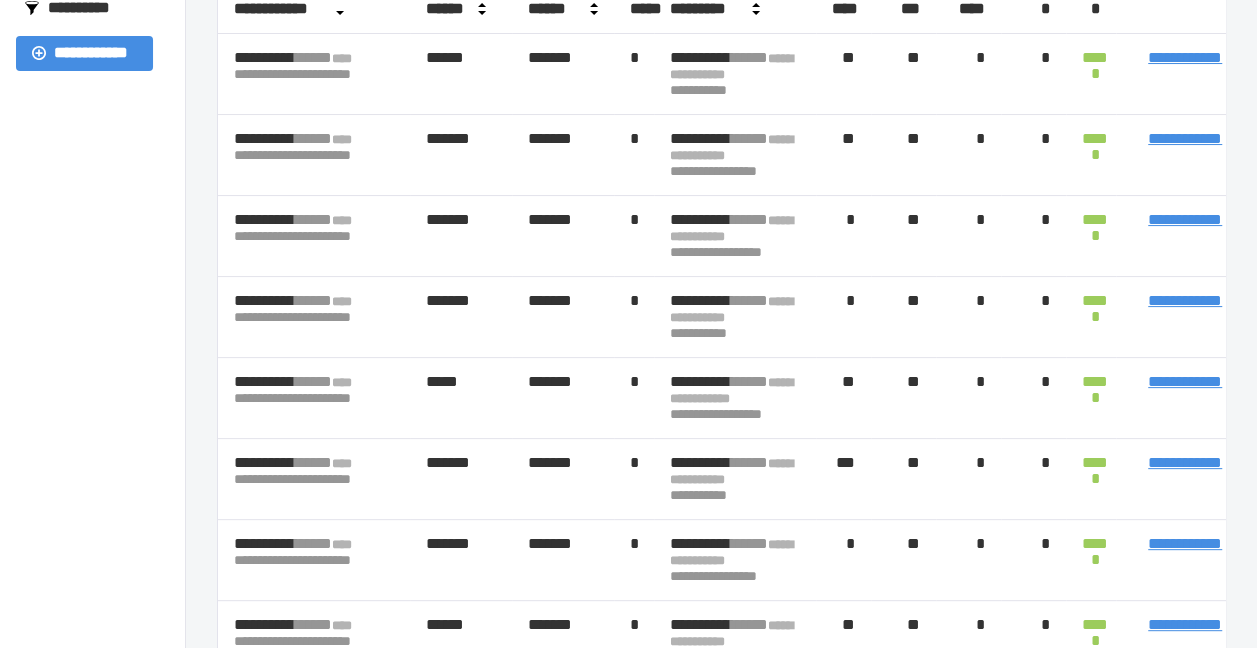 drag, startPoint x: 1004, startPoint y: 528, endPoint x: 918, endPoint y: 530, distance: 86.023254 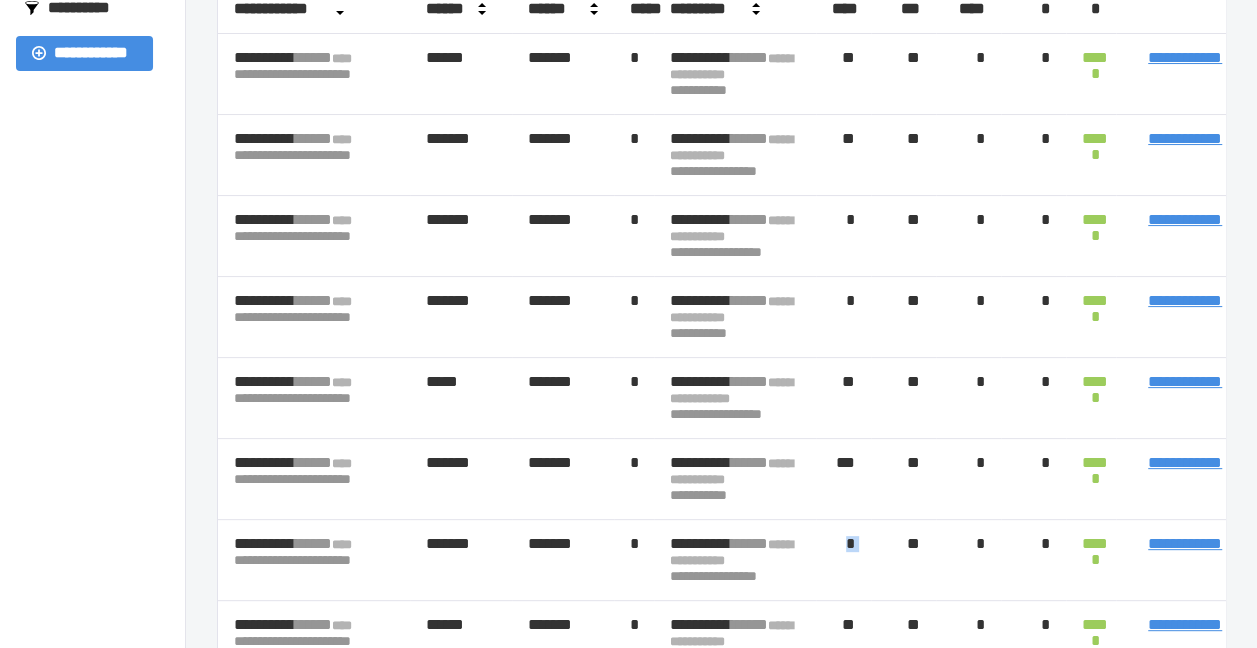 click on "*" at bounding box center (843, 560) 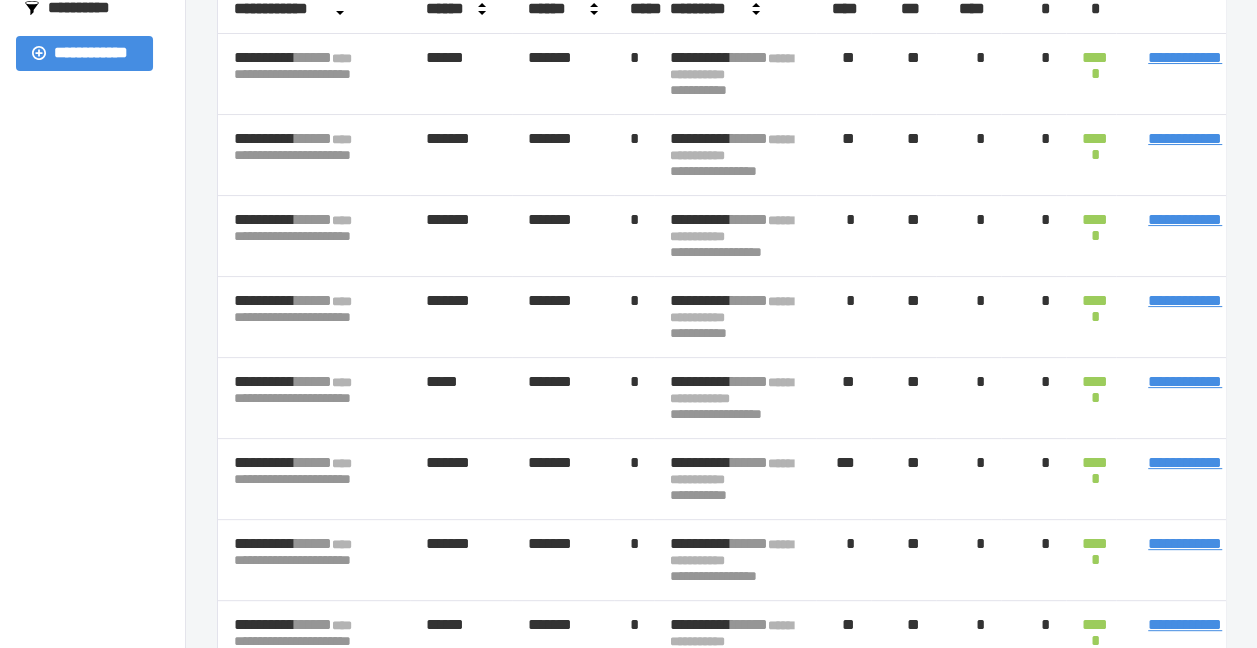 drag, startPoint x: 918, startPoint y: 530, endPoint x: 1108, endPoint y: 532, distance: 190.01053 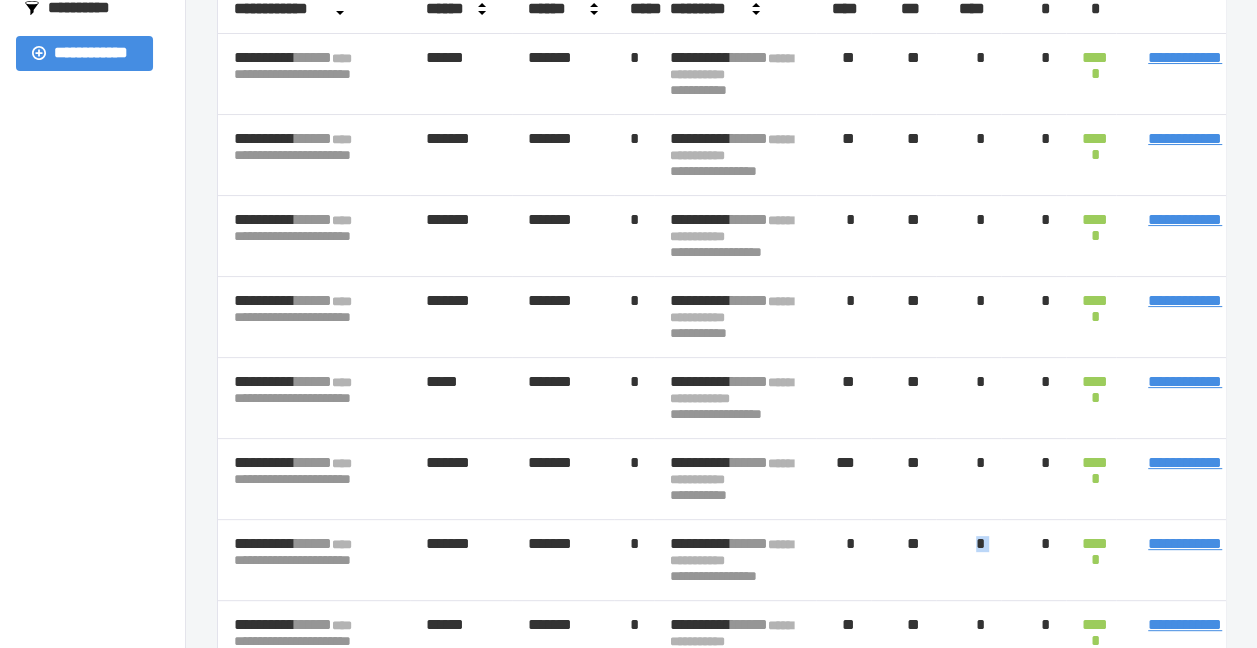 click on "*" at bounding box center [968, 560] 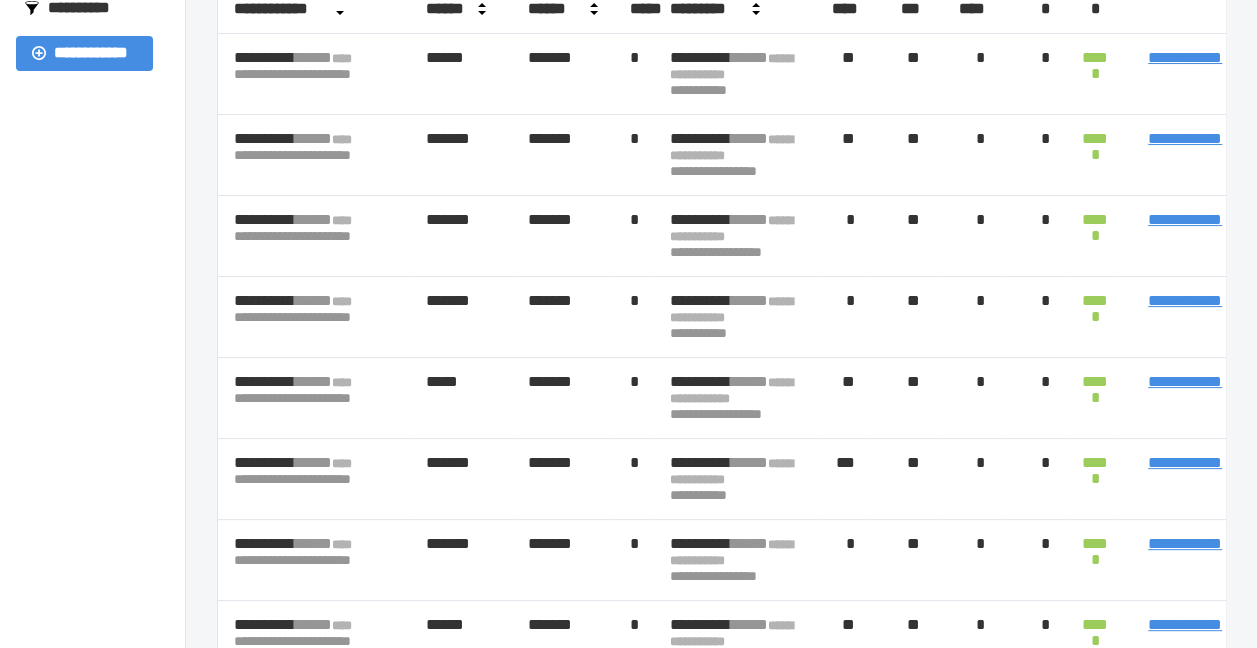 drag, startPoint x: 1108, startPoint y: 532, endPoint x: 1106, endPoint y: 459, distance: 73.02739 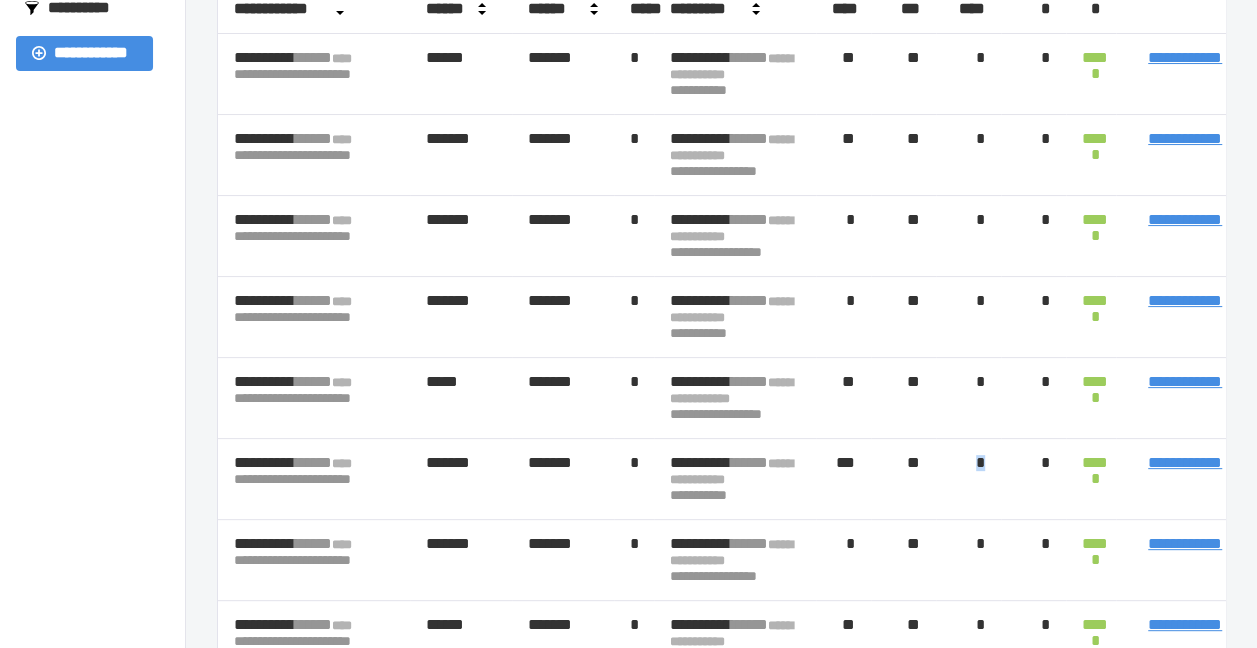 click on "*" at bounding box center [968, 479] 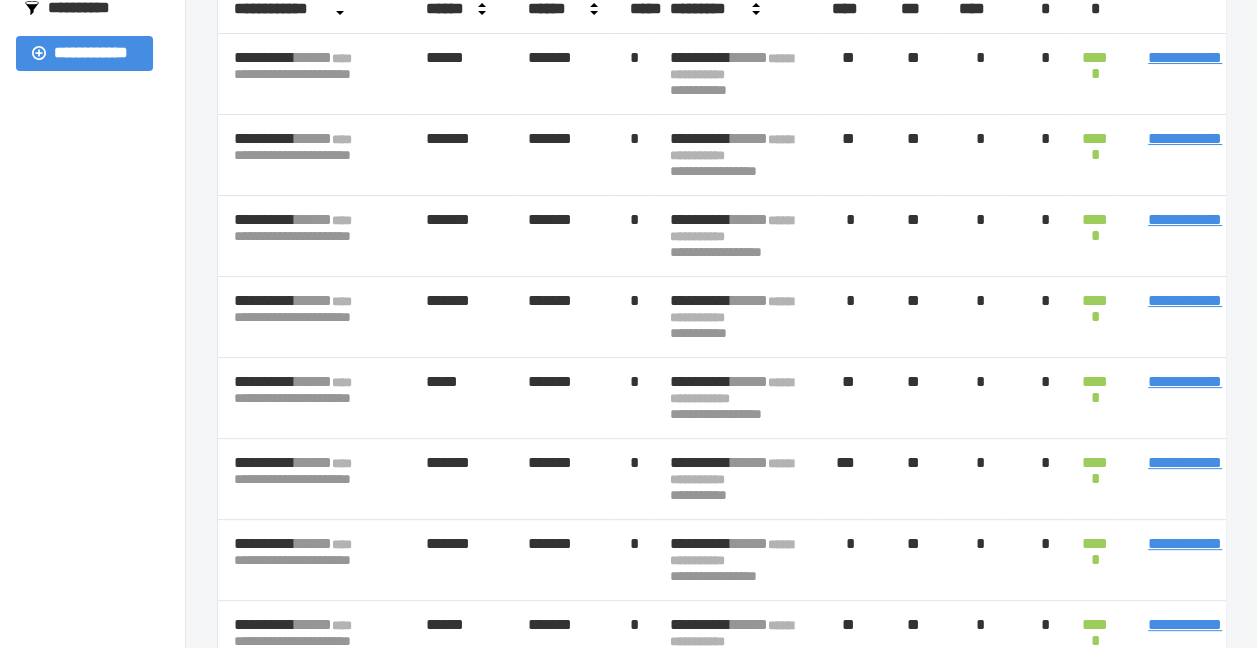 click on "**" at bounding box center [903, 479] 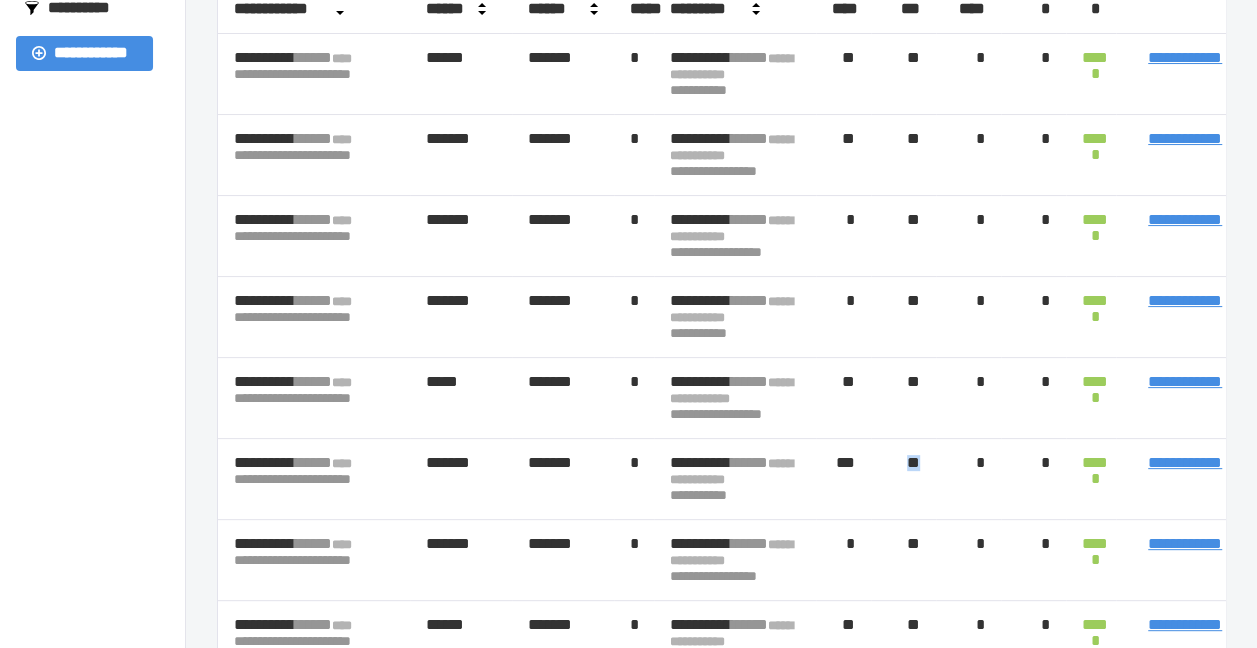 click on "**" at bounding box center [903, 479] 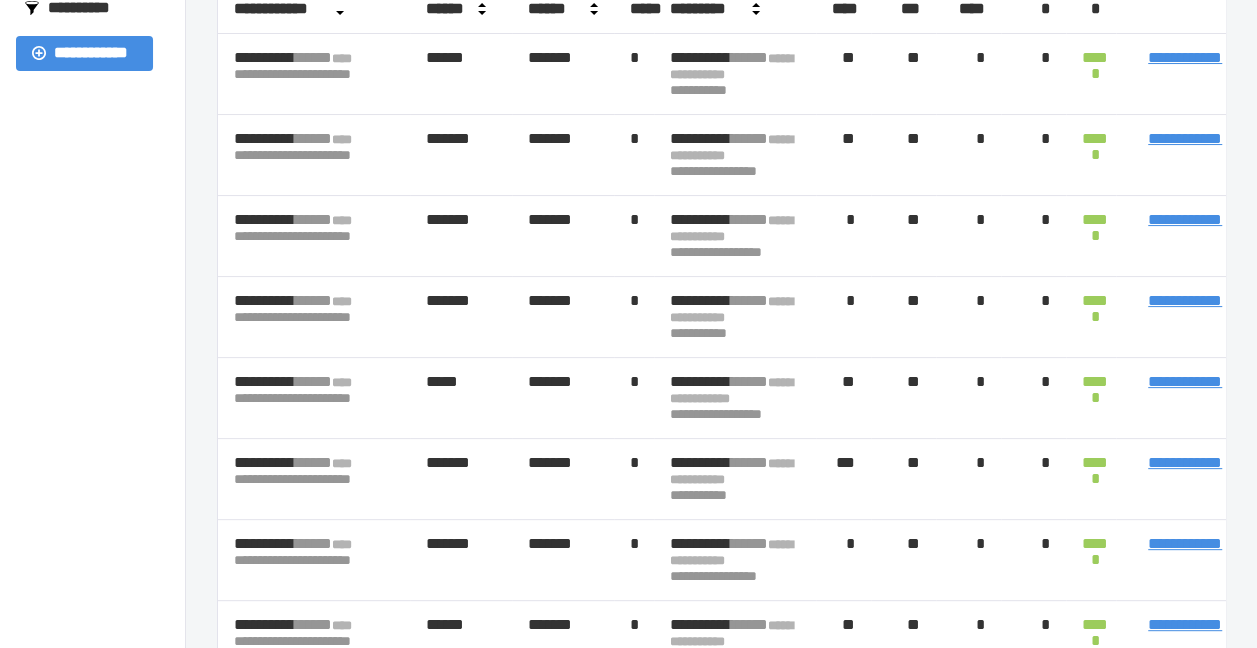 drag, startPoint x: 1003, startPoint y: 454, endPoint x: 912, endPoint y: 452, distance: 91.02197 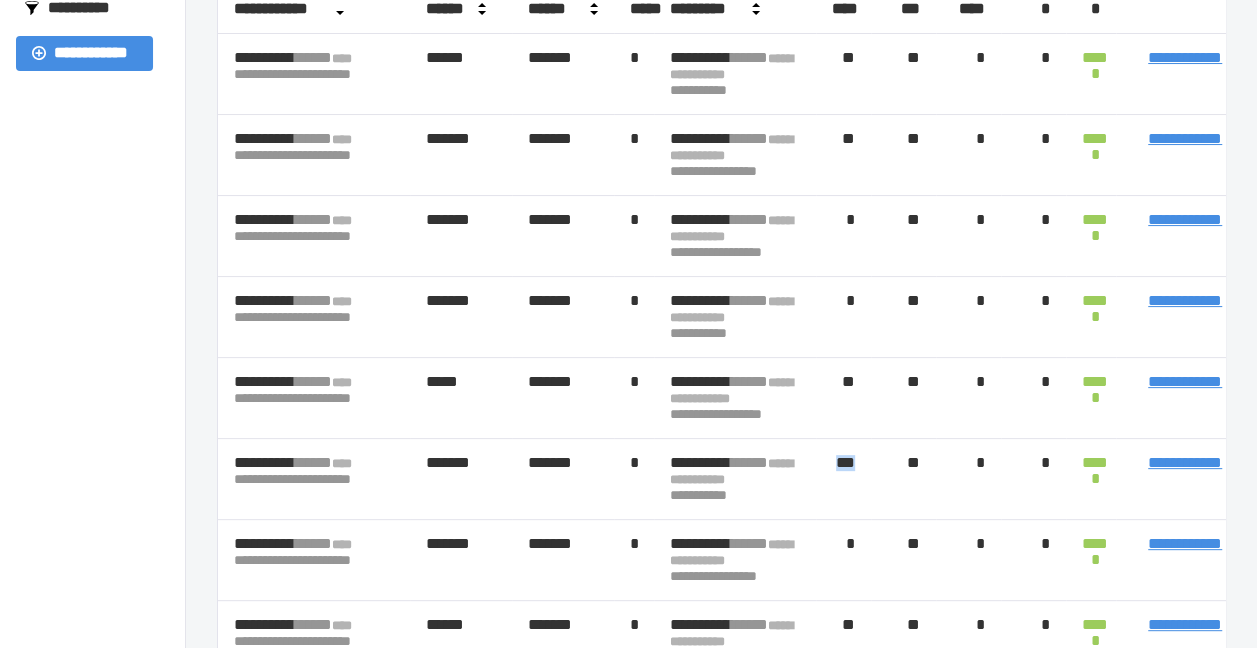 click on "***" at bounding box center [843, 479] 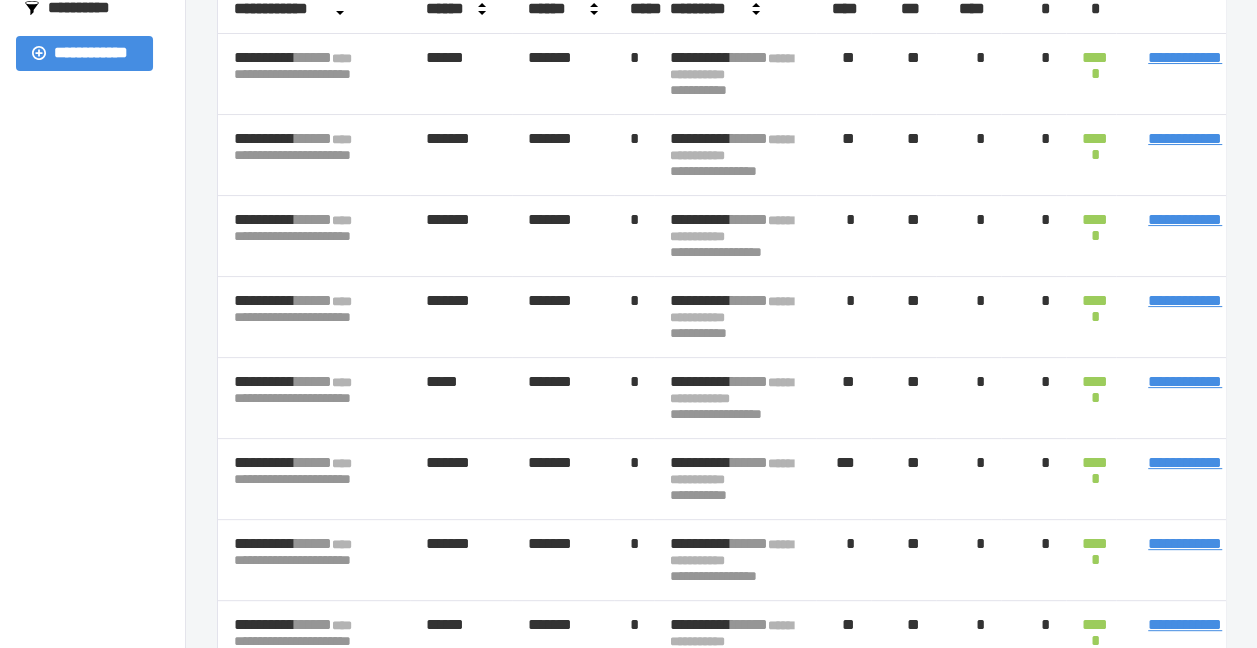 drag, startPoint x: 912, startPoint y: 452, endPoint x: 1109, endPoint y: 449, distance: 197.02284 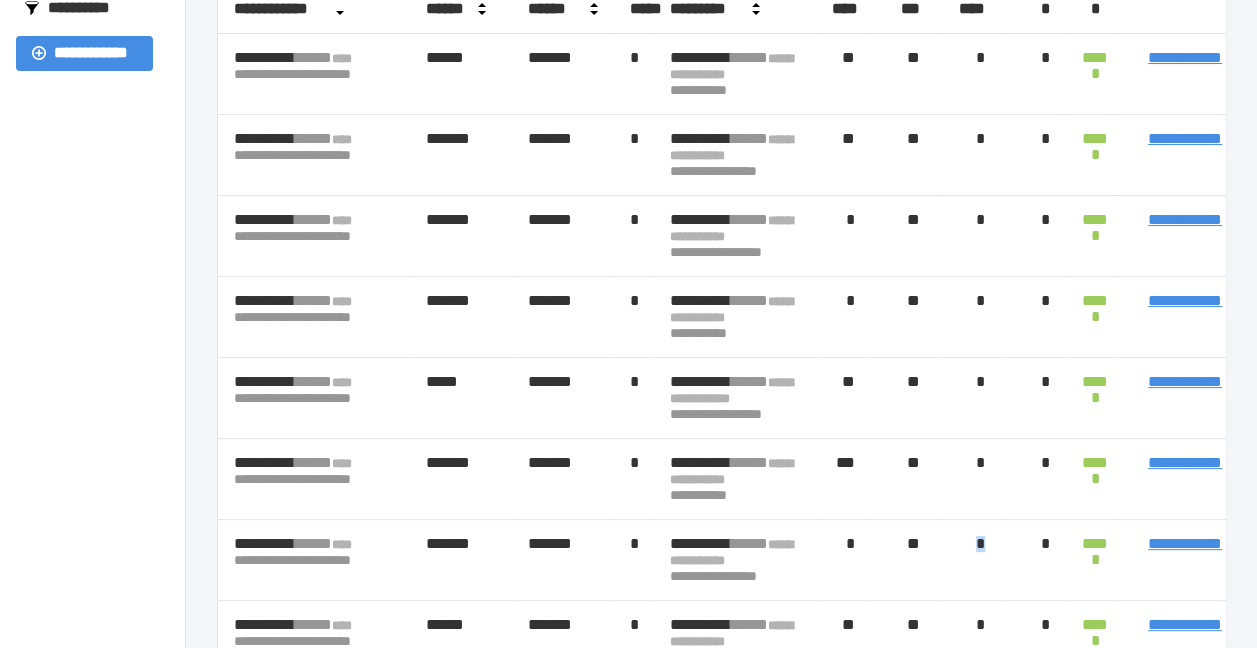 click on "*" at bounding box center (968, 560) 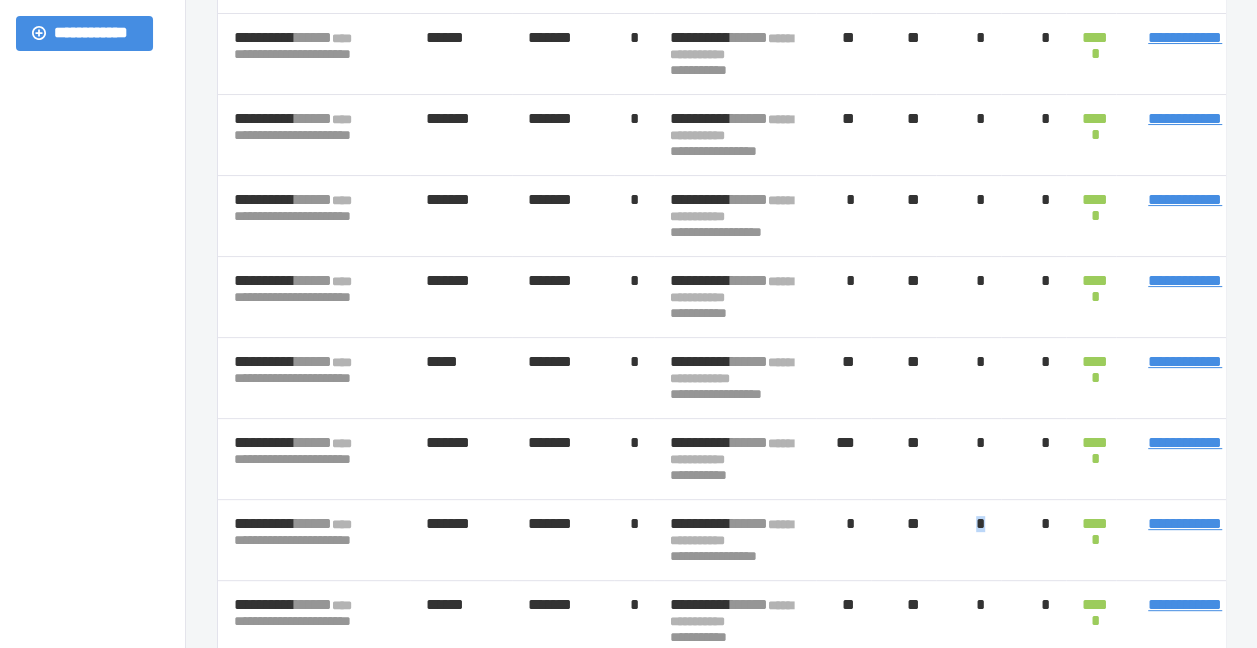 scroll, scrollTop: 307, scrollLeft: 0, axis: vertical 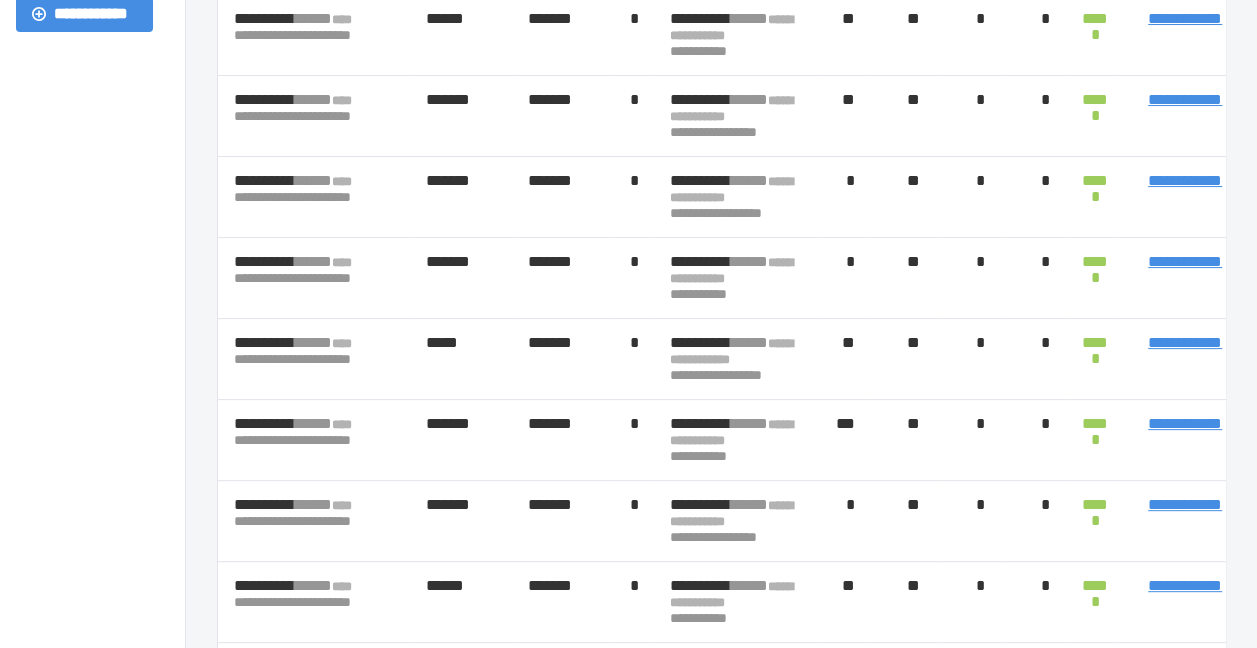 click on "*" at bounding box center [968, 602] 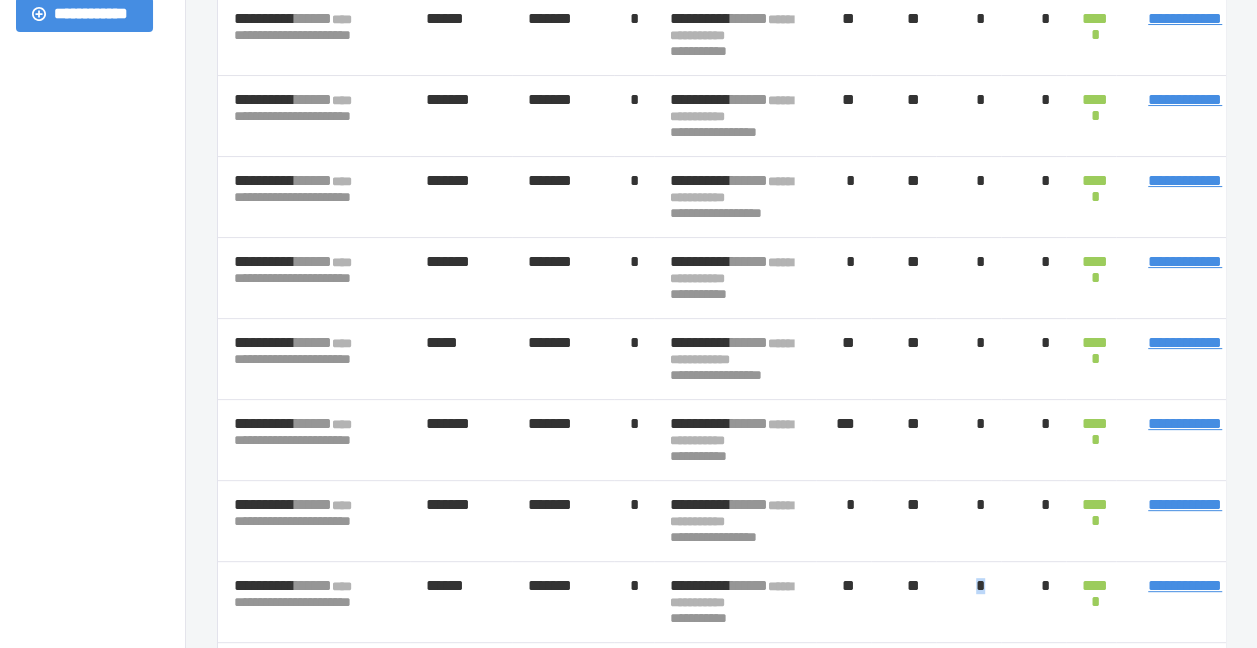 click on "*" at bounding box center [968, 602] 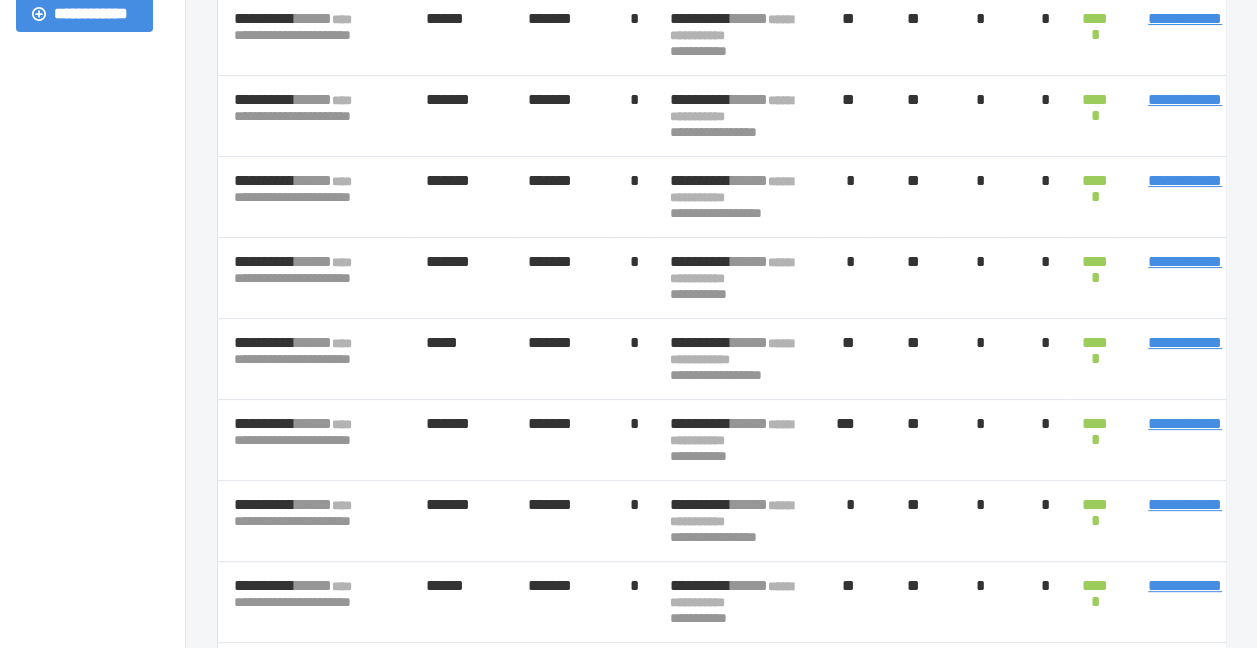 drag, startPoint x: 1107, startPoint y: 575, endPoint x: 1076, endPoint y: 358, distance: 219.20311 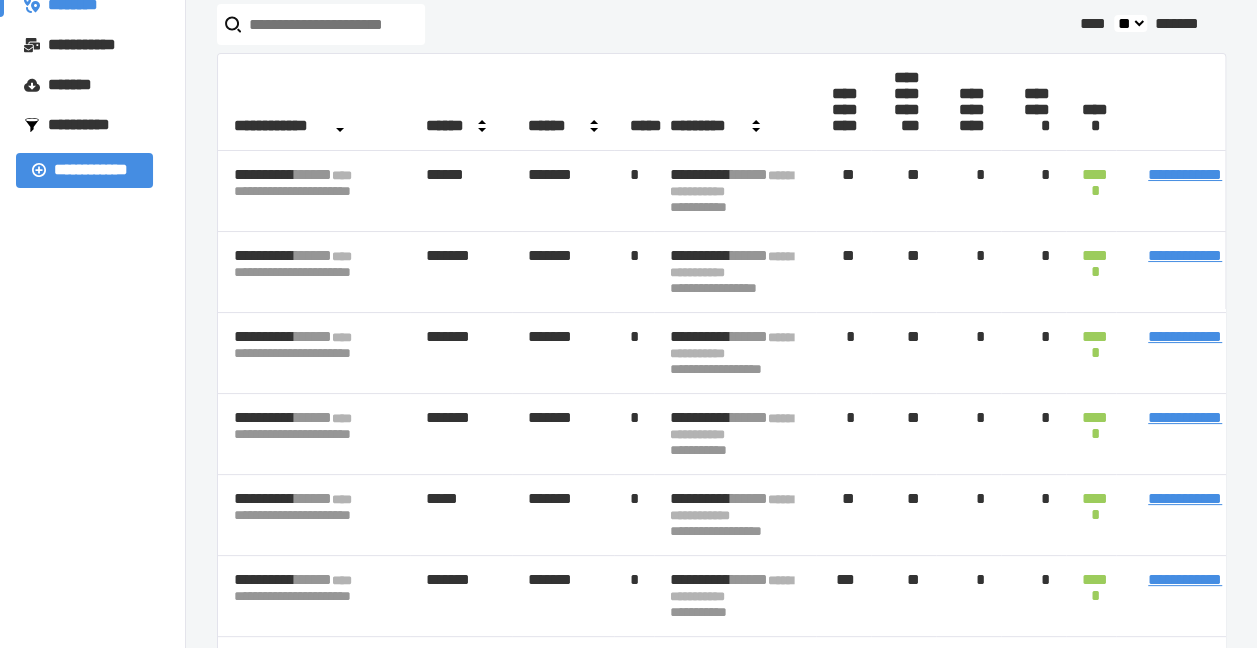 scroll, scrollTop: 399, scrollLeft: 0, axis: vertical 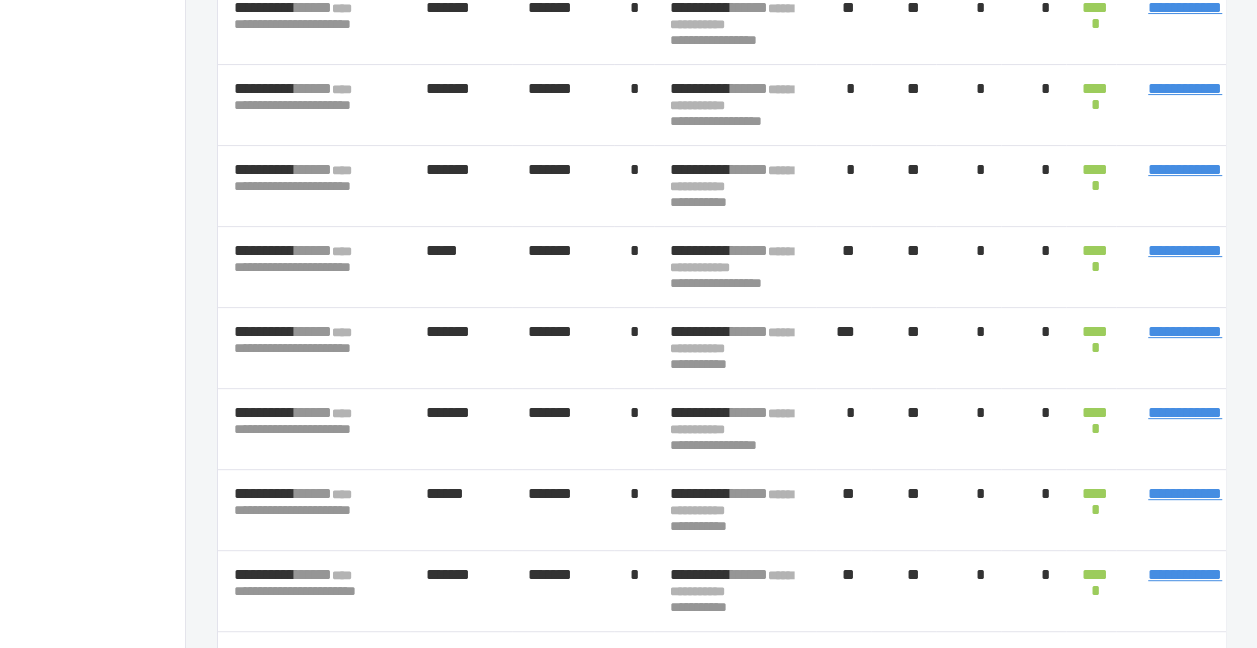 click on "*" at bounding box center (968, 429) 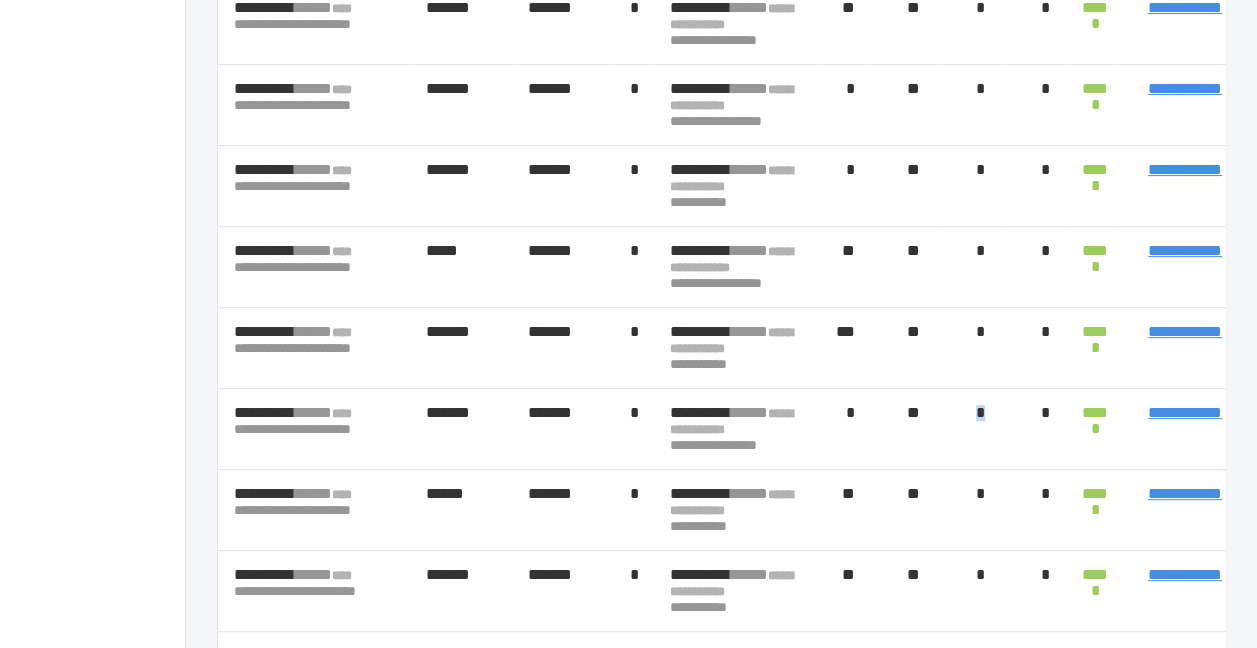 click on "*" at bounding box center [968, 429] 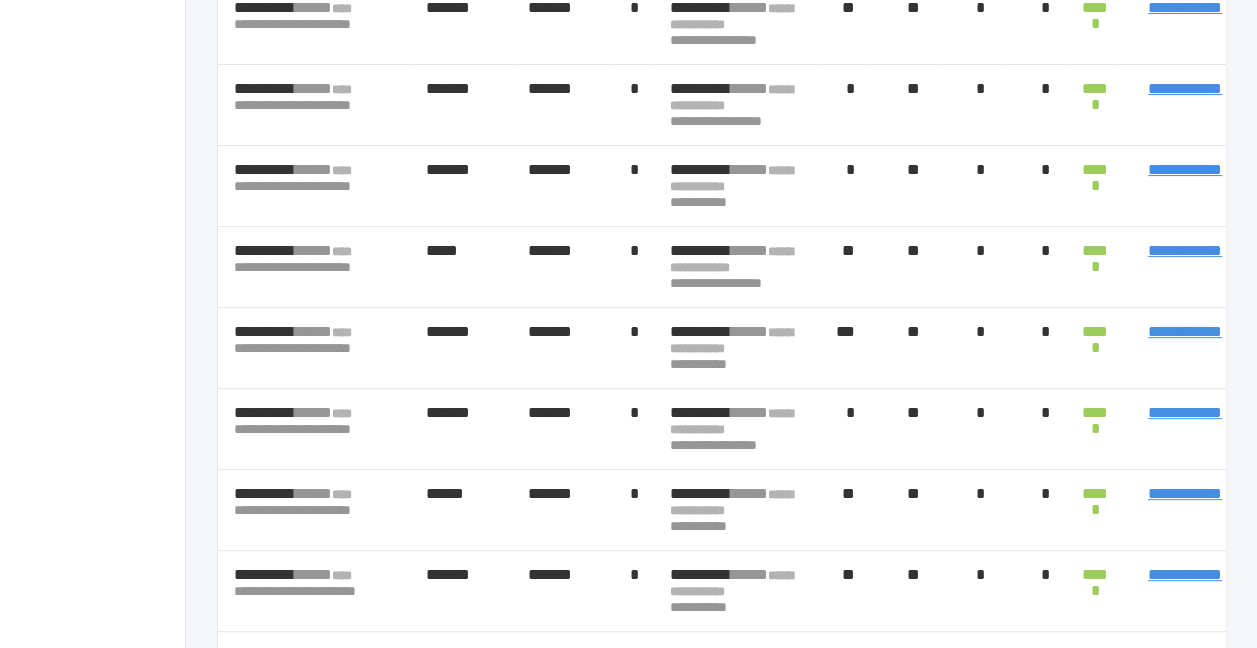 drag, startPoint x: 1103, startPoint y: 401, endPoint x: 1105, endPoint y: 328, distance: 73.02739 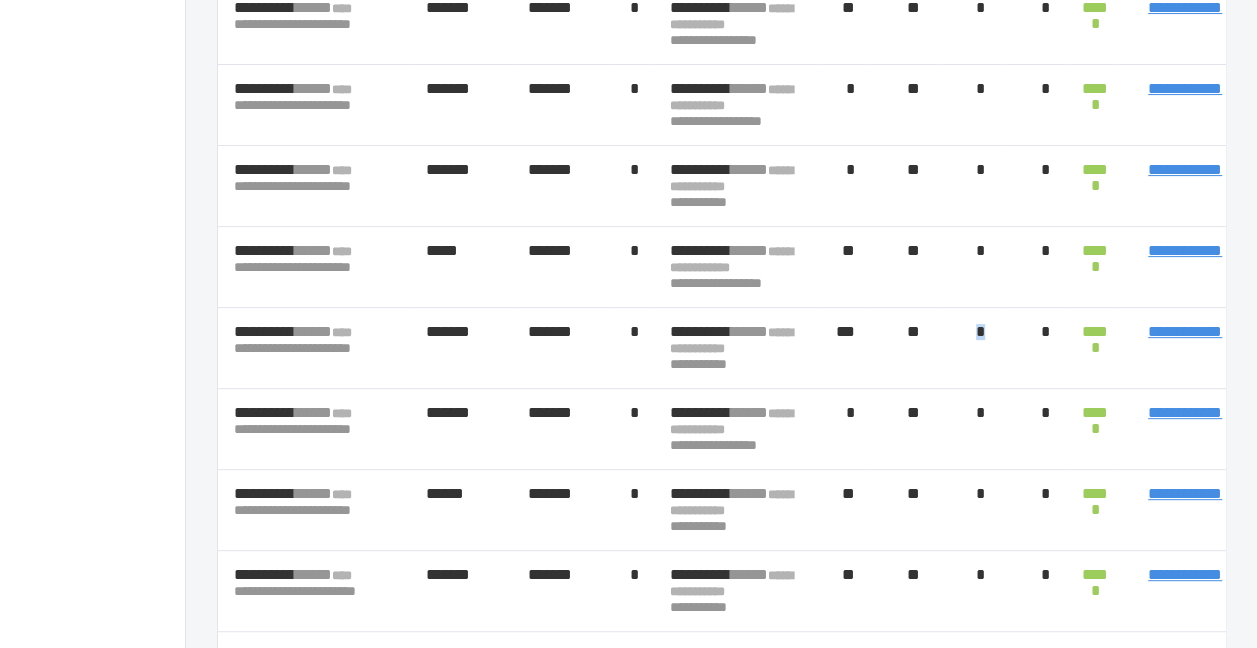 click on "*" at bounding box center [968, 348] 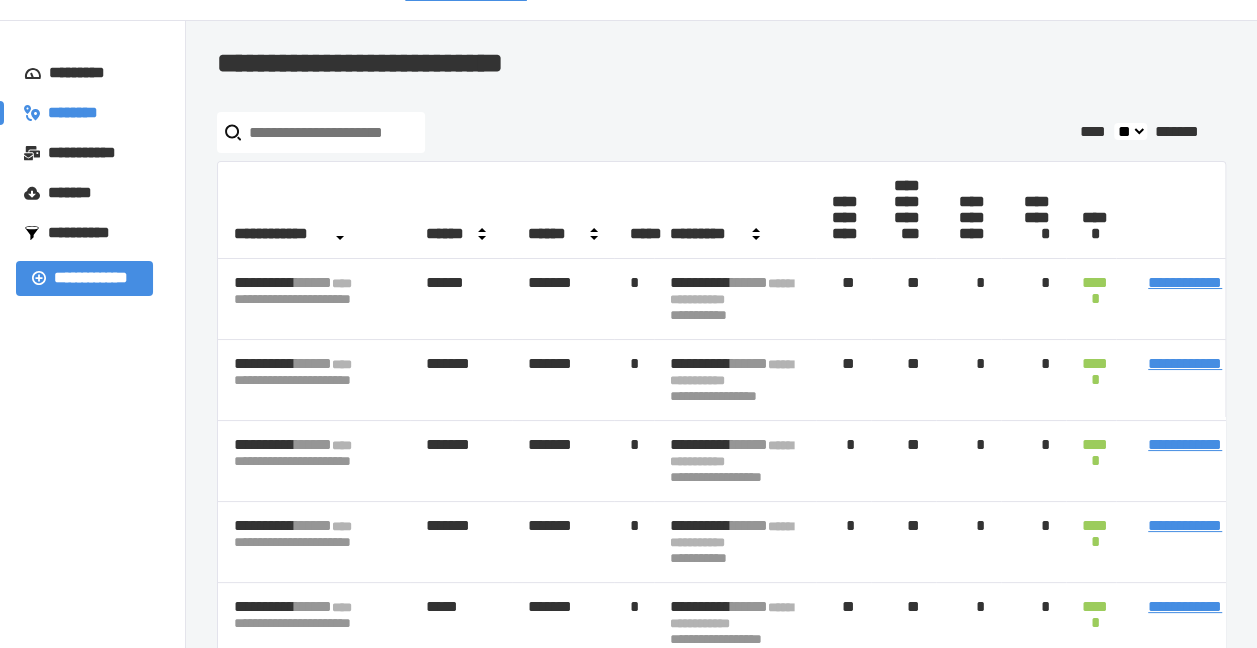 scroll, scrollTop: 0, scrollLeft: 0, axis: both 